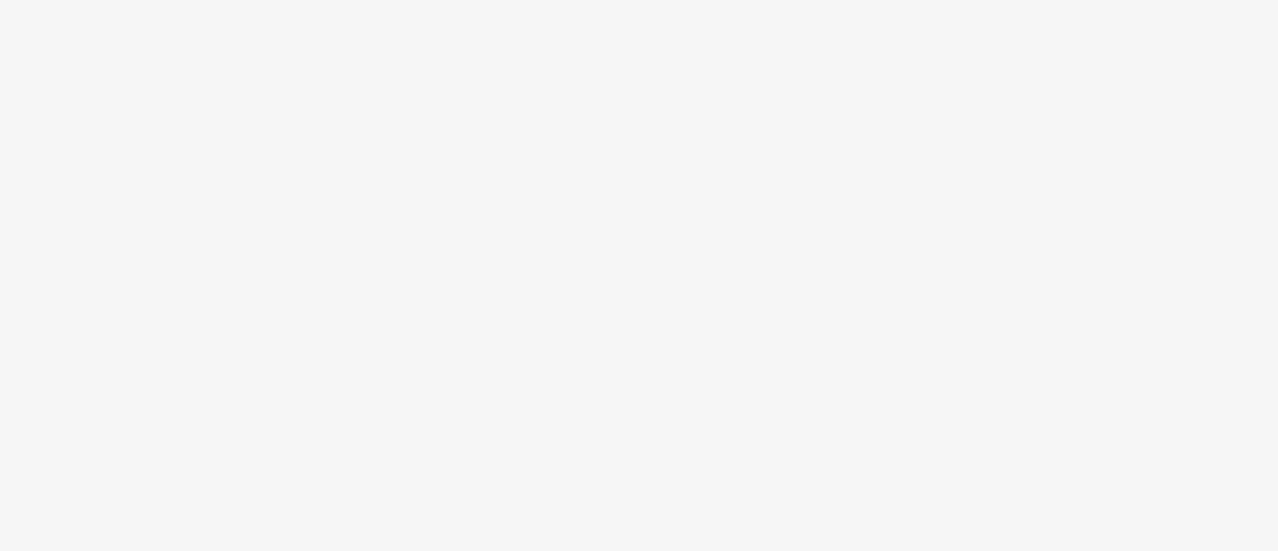 scroll, scrollTop: 0, scrollLeft: 0, axis: both 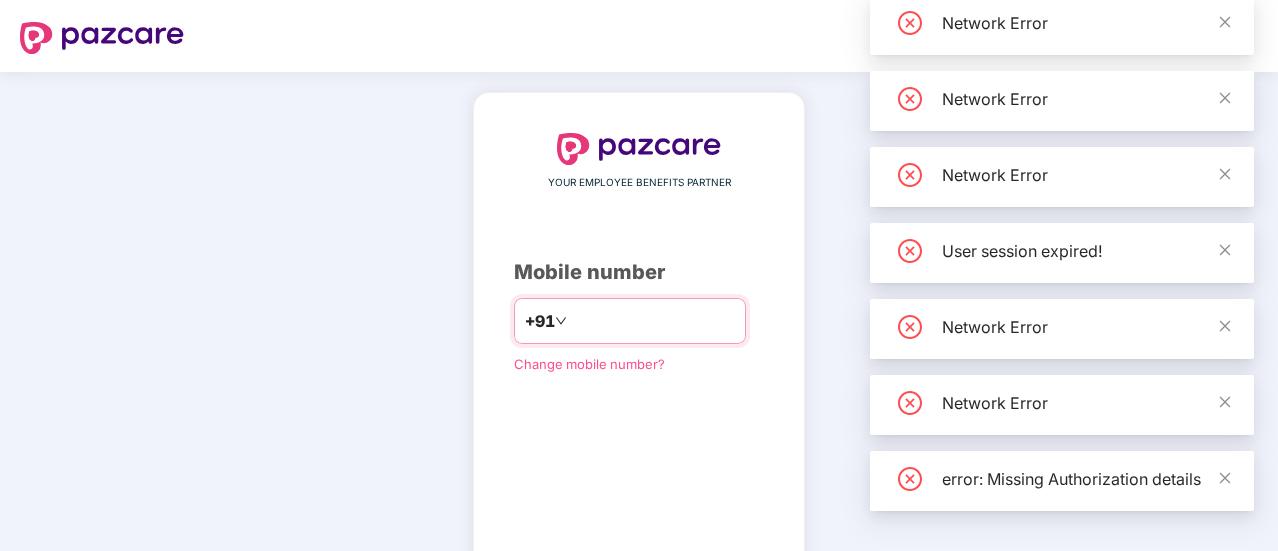 click at bounding box center [653, 321] 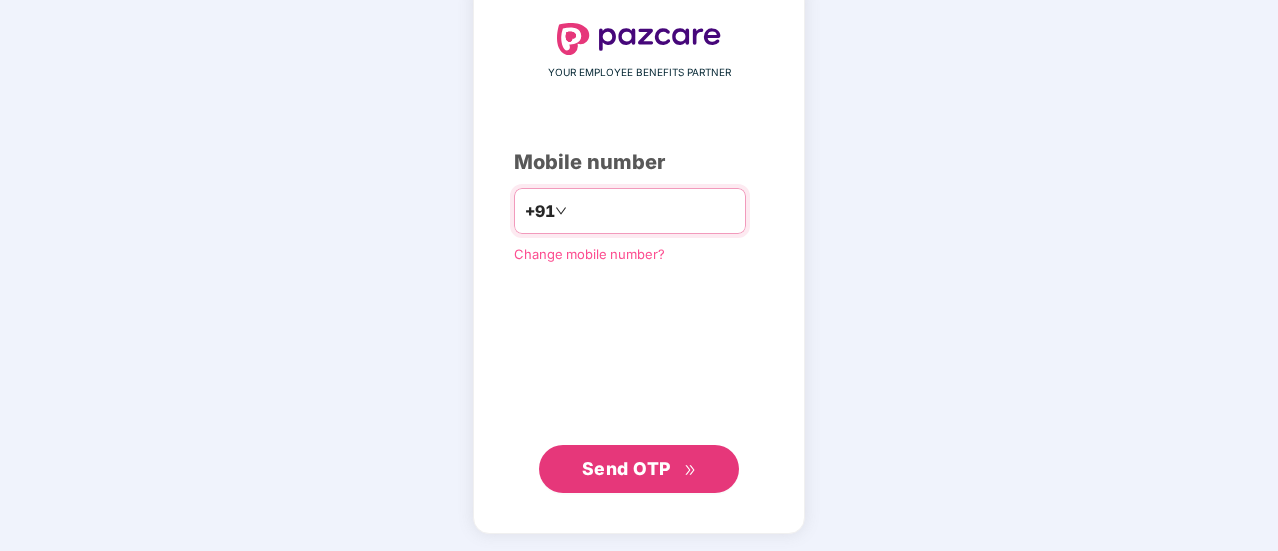 type on "**********" 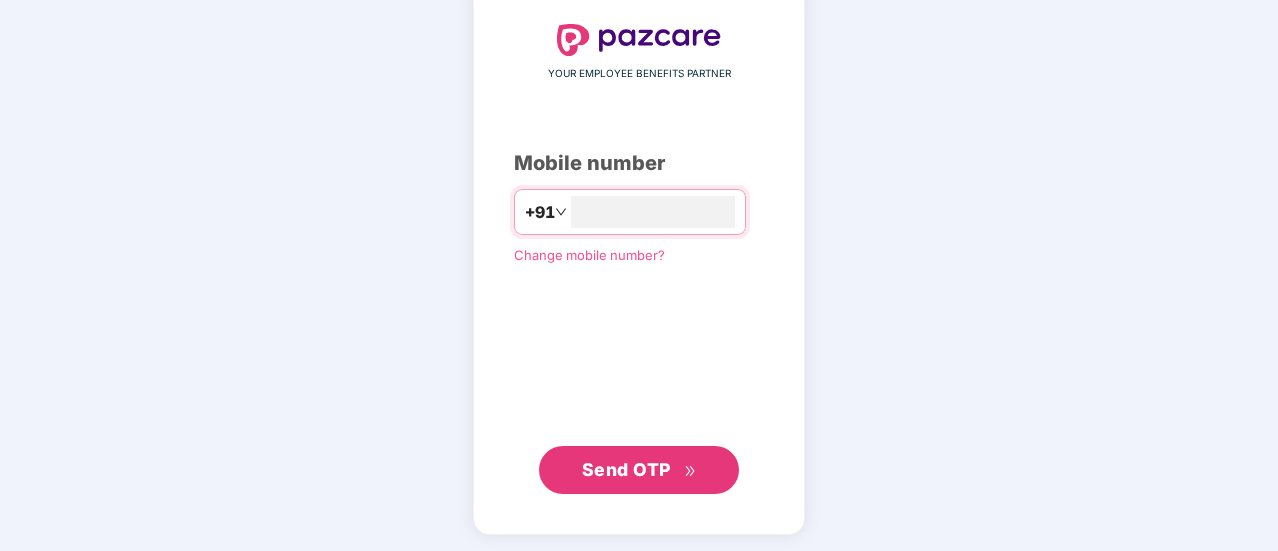 click on "Send OTP" at bounding box center (639, 470) 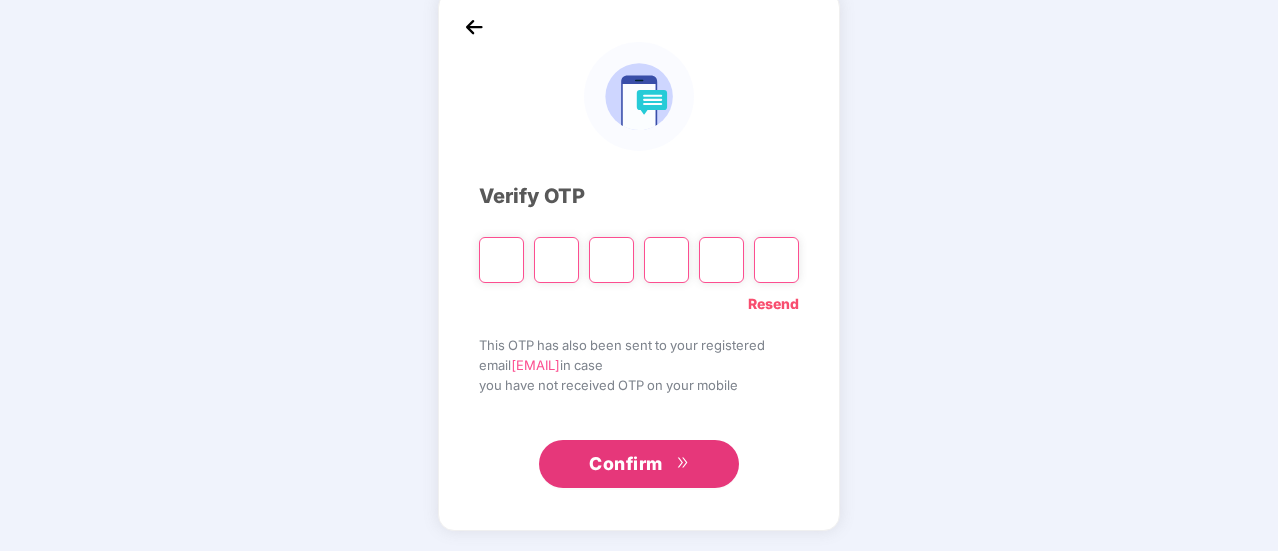 scroll, scrollTop: 100, scrollLeft: 0, axis: vertical 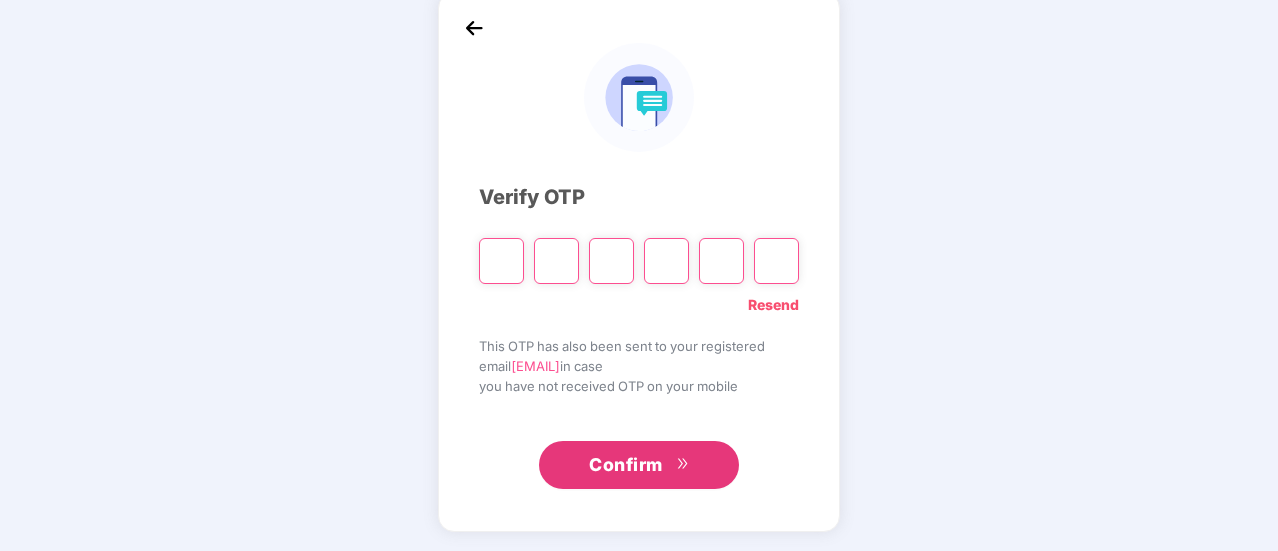 type on "*" 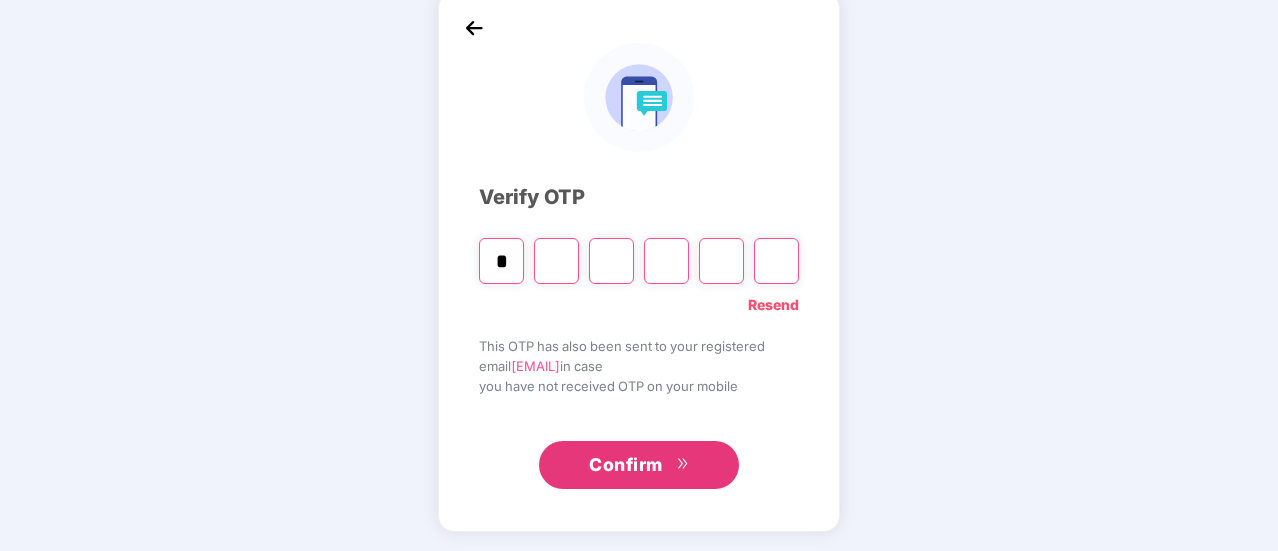 type on "*" 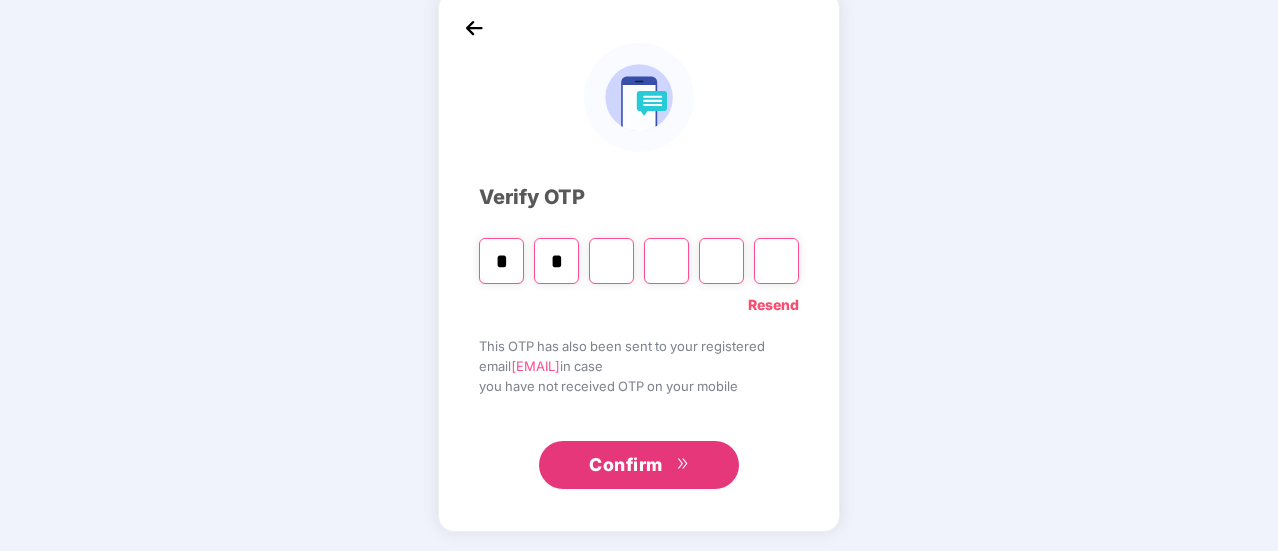 type on "*" 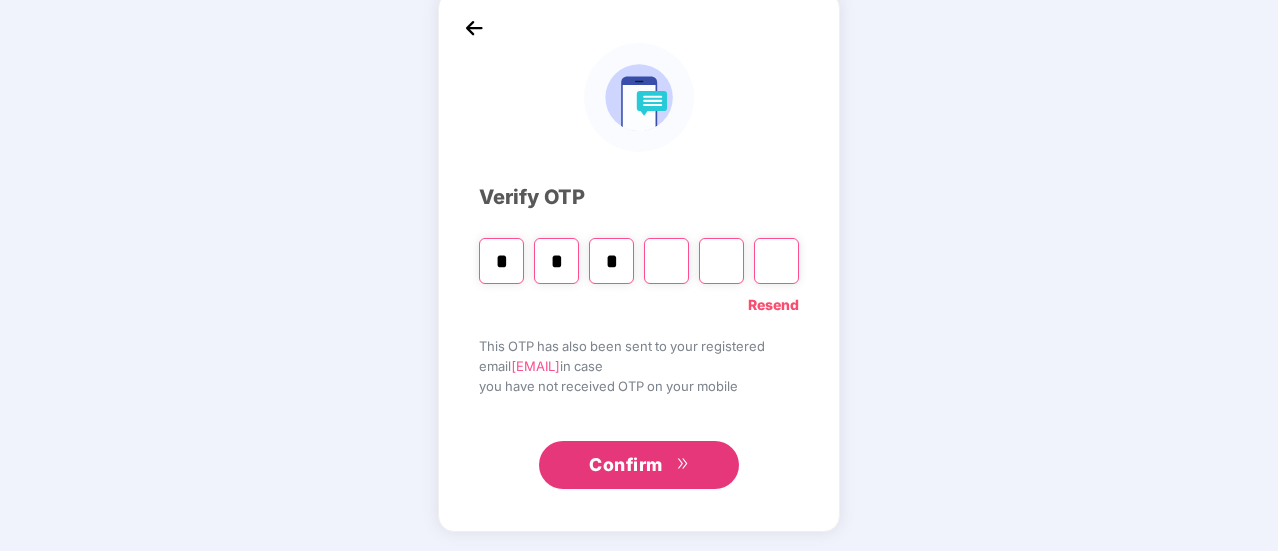 type on "*" 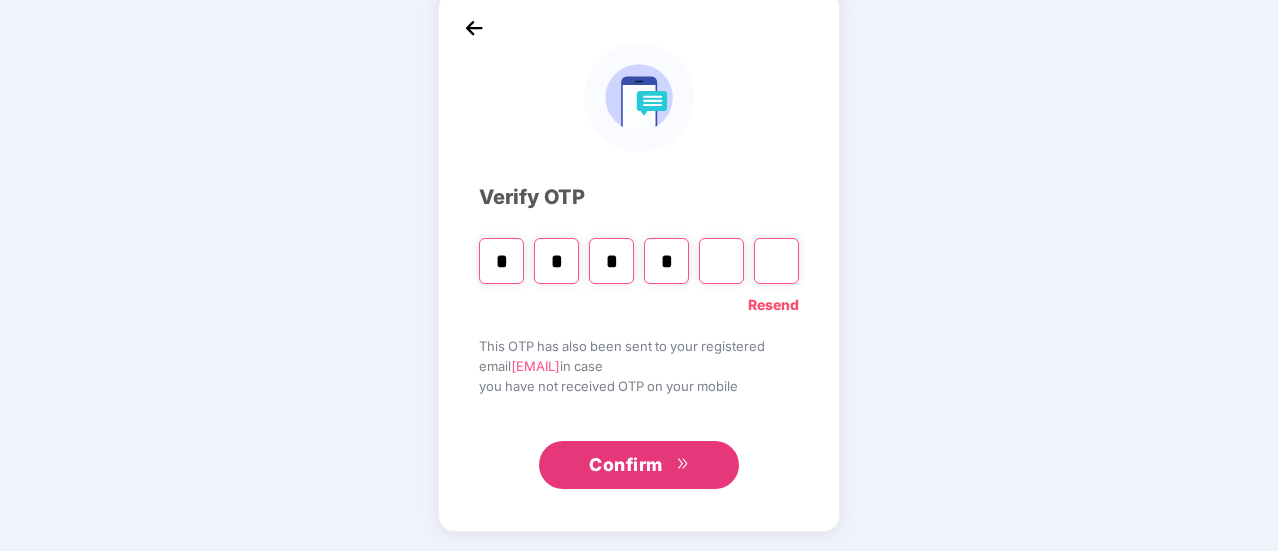 type on "*" 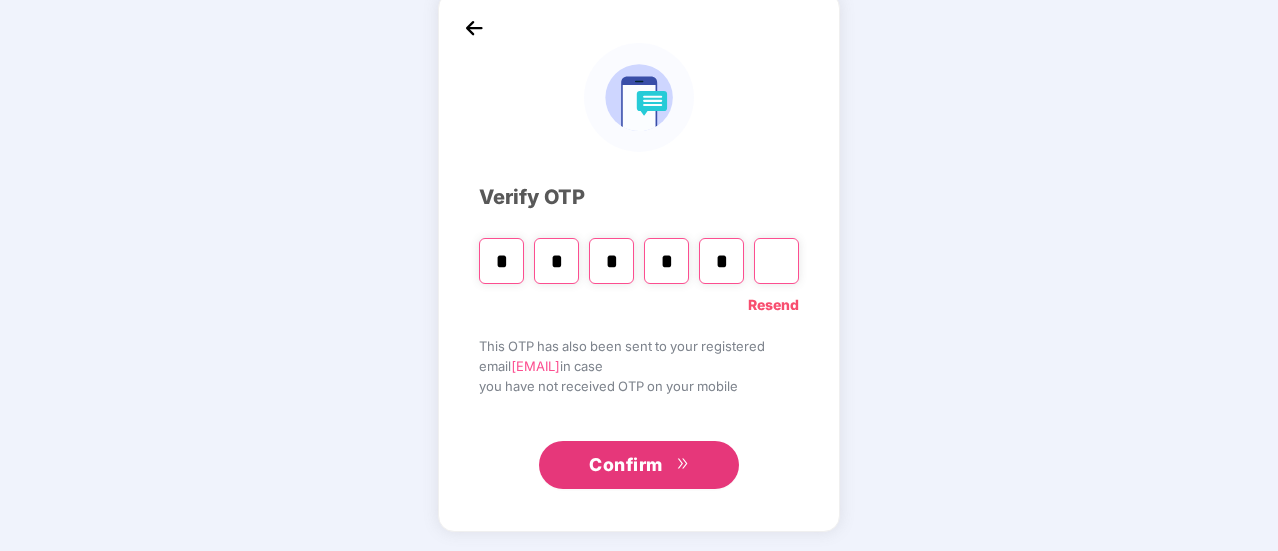 type on "*" 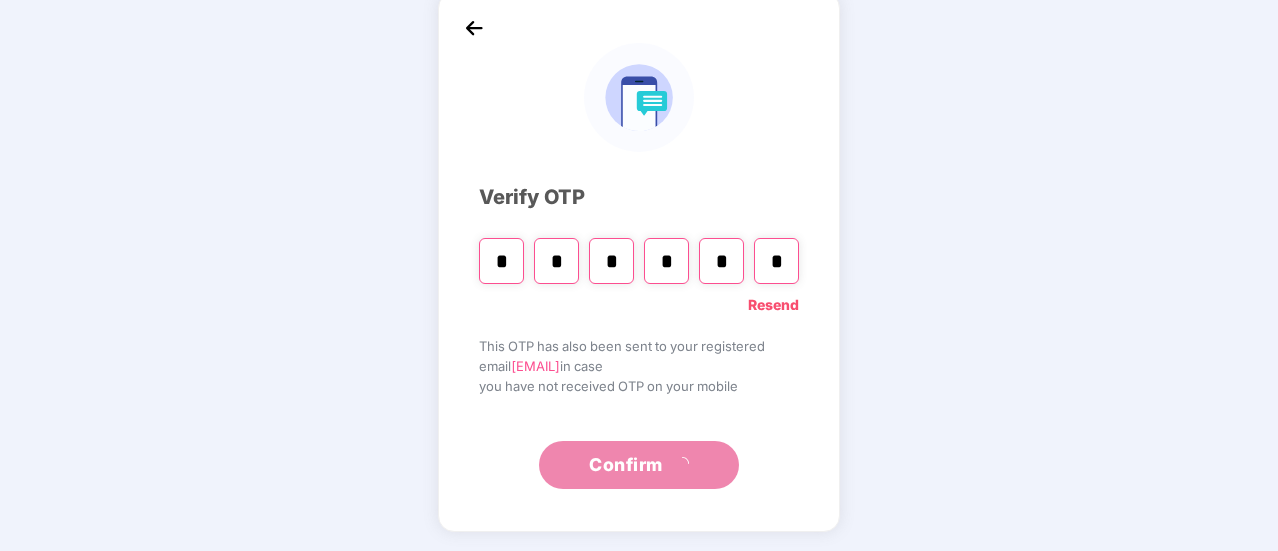 scroll, scrollTop: 0, scrollLeft: 0, axis: both 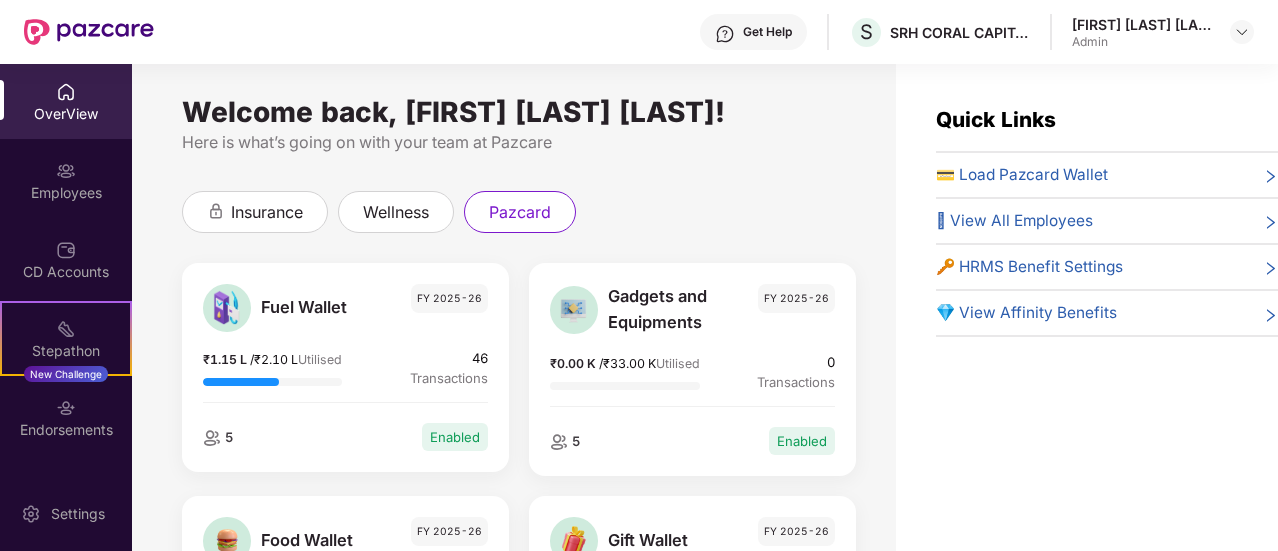 click on "Get Help S SRH CORAL CAPITAL PRIVATE LIMITED [FIRST] [LAST] Admin" at bounding box center [639, 32] 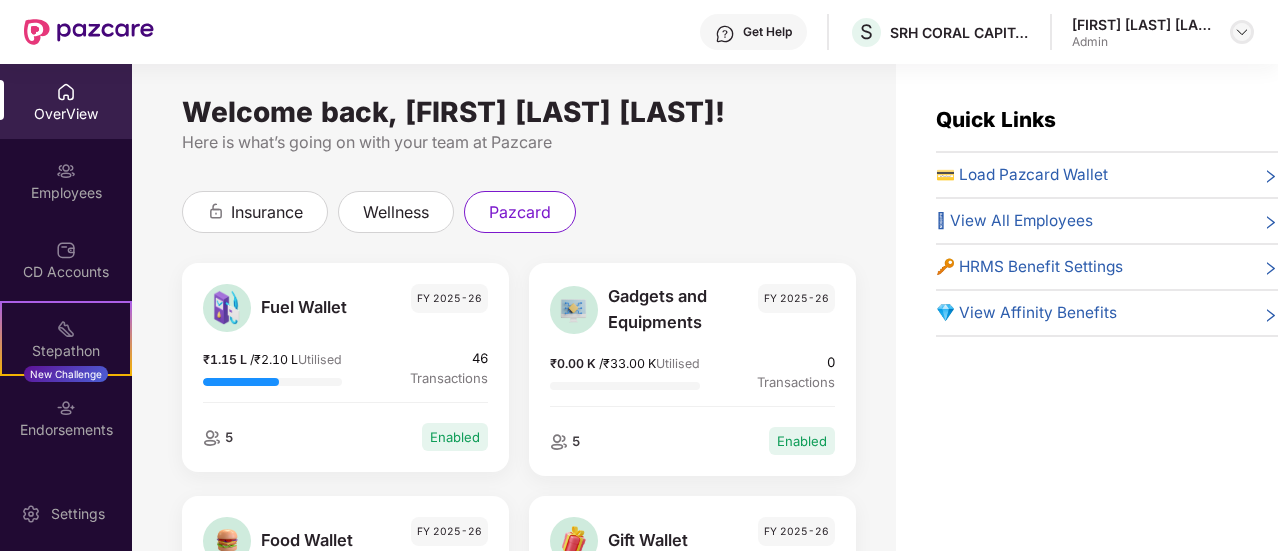 click at bounding box center (1242, 32) 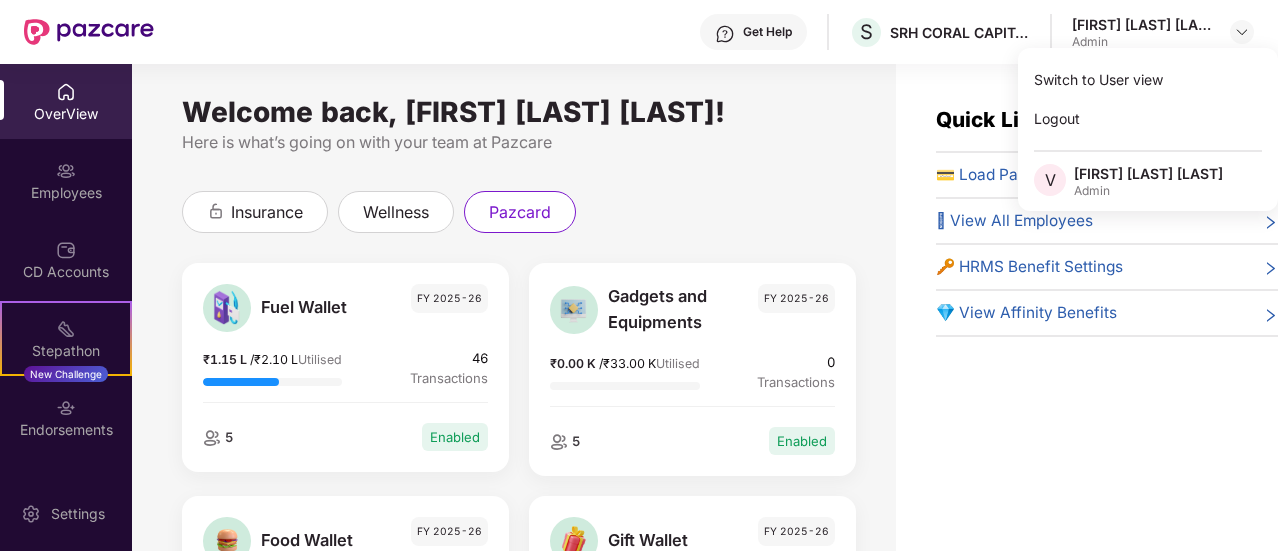click on "Welcome back, [FIRST] [LAST] [LAST]! Here is what’s going on with your team at Pazcare insurance wellness pazcard Fuel Wallet FY 2025-26 ₹1.15 L / ₹2.10 L Utilised 46 Transactions 5 Enabled Gadgets and Equipments FY 2025-26 ₹0.00 K / ₹33.00 K Utilised 0 Transactions 5 Enabled Food Wallet FY 2025-26 ₹34.71 K / ₹65.22 K Utilised 34 Transactions 5 Enabled Gift Wallet FY 2025-26 ₹15.08 K / ₹15.00 K Utilised 19 Transactions 5 Enabled Uniform Wallet FY 2025-26 ₹4.40 K / ₹30.00 K Utilised 1 Transactions 5 Enabled Telecommunication & Internet FY 2025-26 ₹6.53 K / ₹17.20 K Utilised 3 Transactions 5 Enabled Driver Salary FY 2025-26 ₹1.50 L / ₹3.00 L Utilised 6 Transactions 5 Enabled Health and Wellness FY 2025-26 ₹0.00 K / ₹0.00 K Utilised 0 Transactions 5 Enabled KYC Status Total Employees: 5 4 Activated 1 In Process 0 Not Opted 0 Rejected 0 Inactive Bill Upload Transactions FY 2025-26 Pazcard Non-Pazcard 16 Total Transactions 8 0" at bounding box center [514, 319] 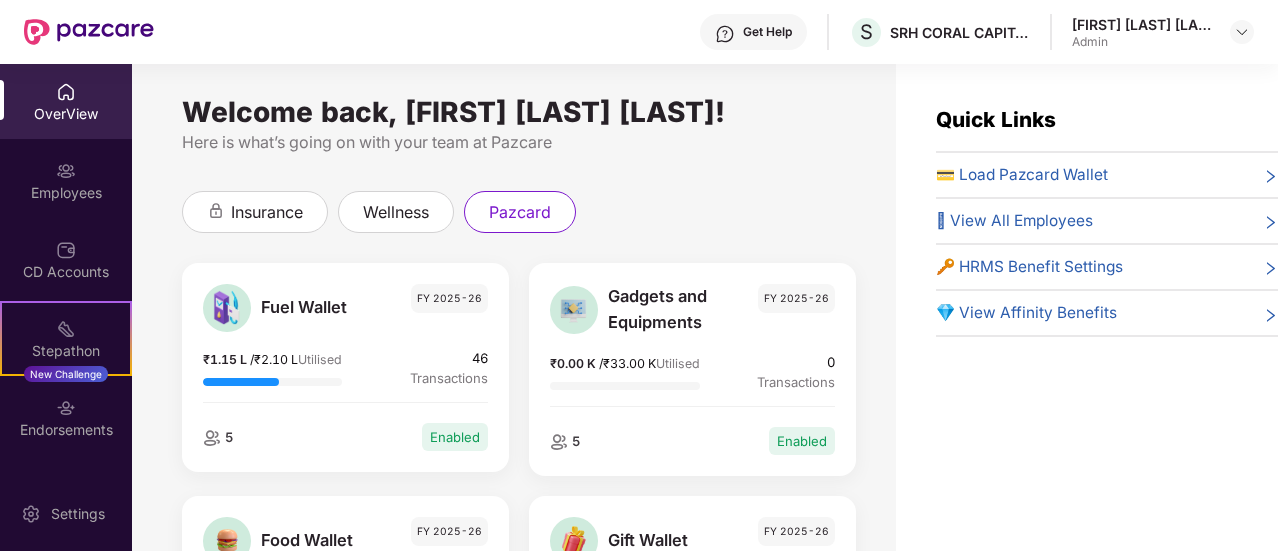 scroll, scrollTop: 300, scrollLeft: 0, axis: vertical 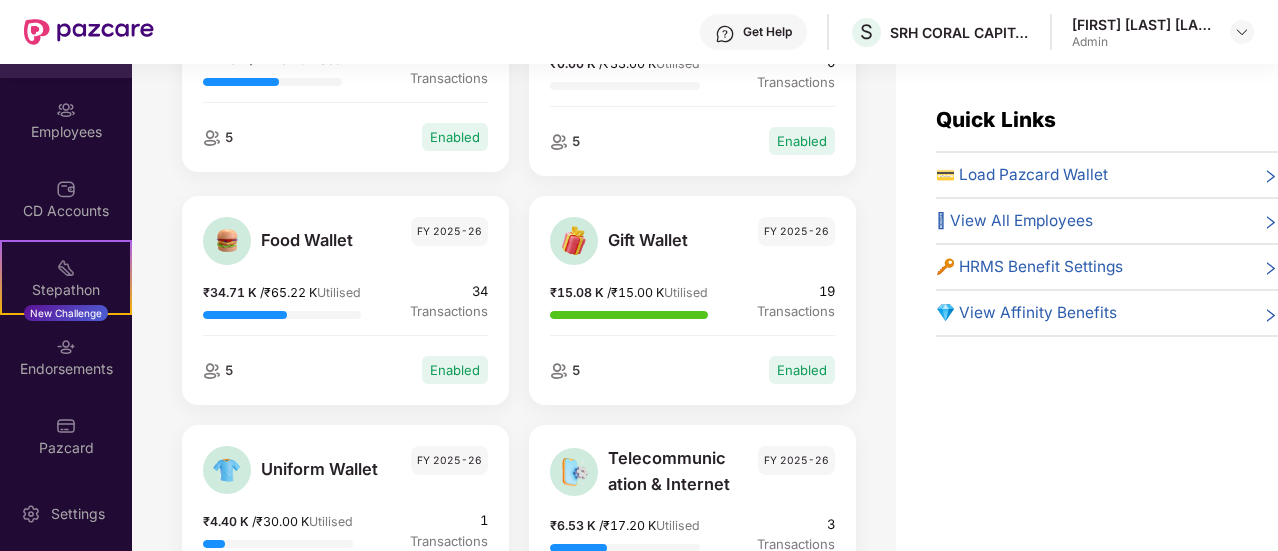 click on "🪪 View All Employees" at bounding box center [1014, 221] 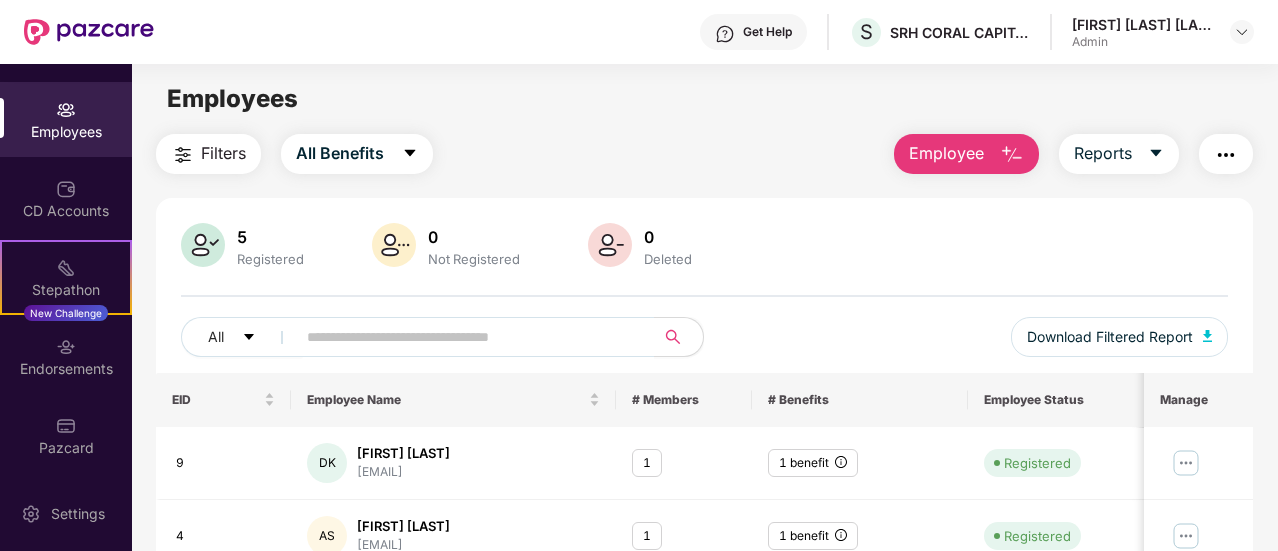 click at bounding box center (1226, 155) 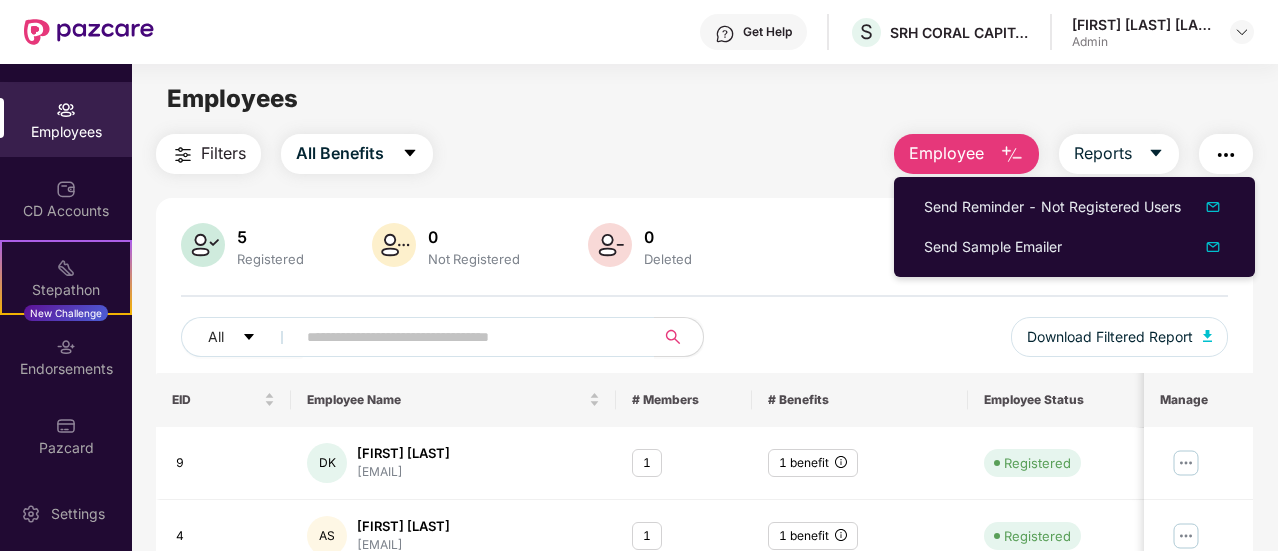 click on "Employees Filters All Benefits Employee Reports 5 Registered 0 Not Registered 0 Deleted All Download Filtered Report EID Employee Name # Members # Benefits Employee Status Joining Date Manage 9 DK [FIRST] [LAST] [EMAIL] 1 1 benefit Registered [DATE] 4 AS [FIRST] [LAST] [EMAIL] 1 1 benefit Registered [DATE] 3 VT [FIRST] [LAST] [EMAIL] 1 1 benefit Registered [DATE] 2 SN [FIRST] [LAST] [LAST] [EMAIL] 1 1 benefit Registered [DATE] 1 KH [FIRST] [LAST] [EMAIL] 1 1 benefit Registered [DATE] Total 5 items 1" at bounding box center (704, 339) 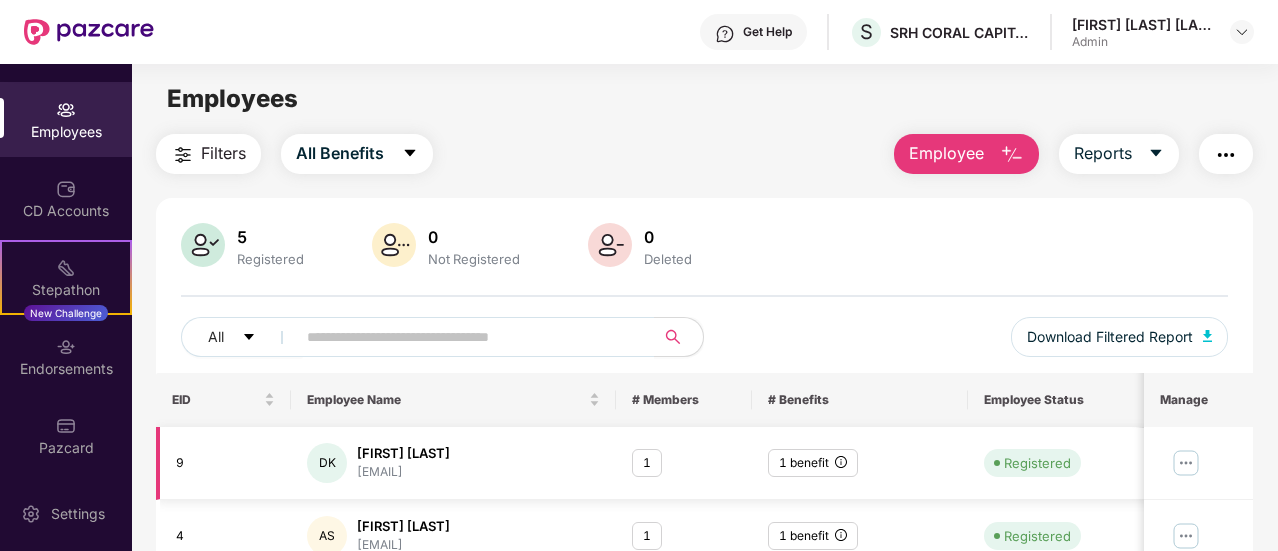 click at bounding box center [1187, 463] 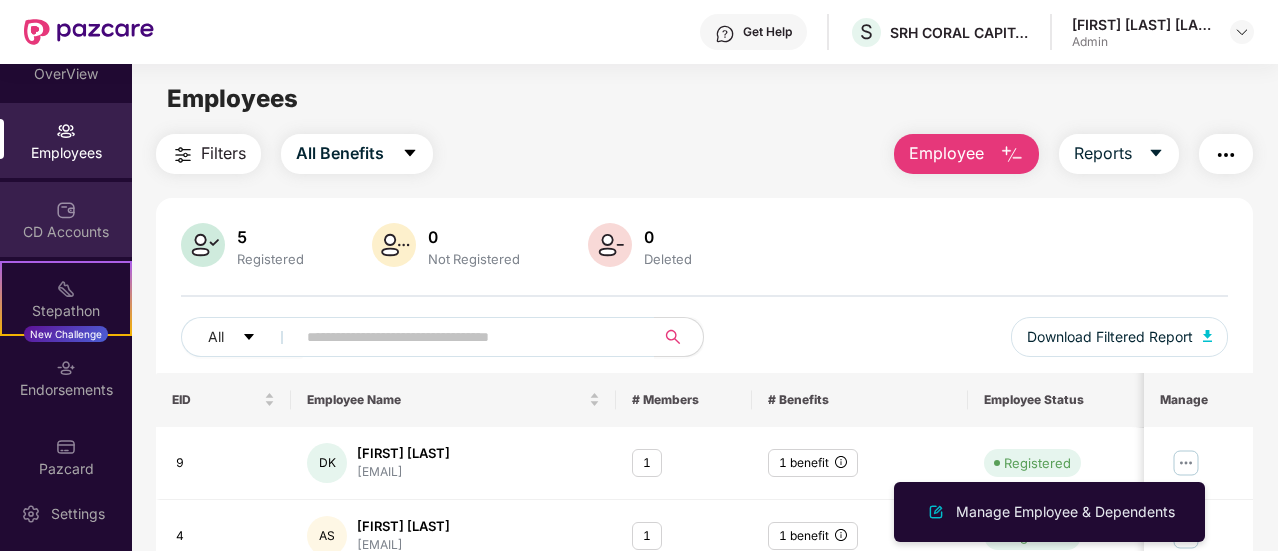 scroll, scrollTop: 61, scrollLeft: 0, axis: vertical 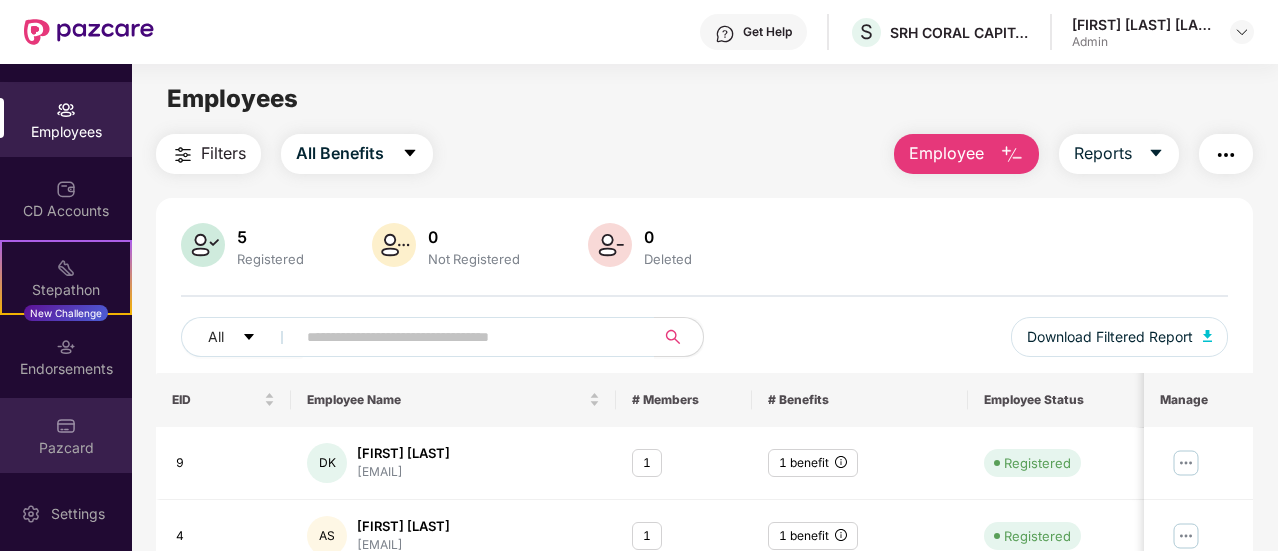 click on "Pazcard" at bounding box center (66, 448) 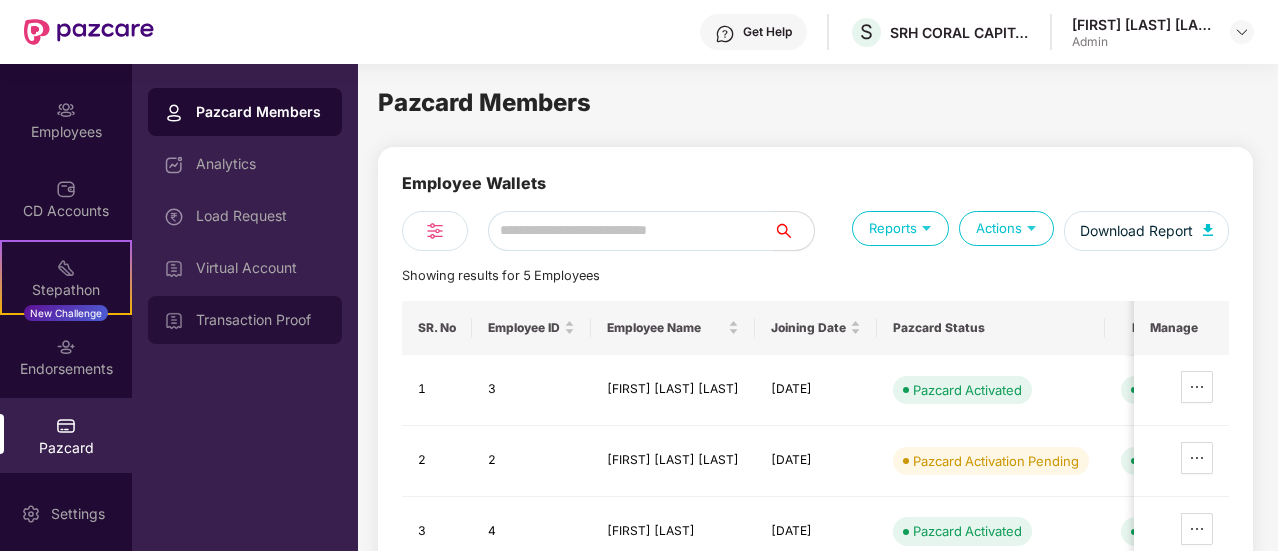 click on "Transaction Proof" at bounding box center (261, 320) 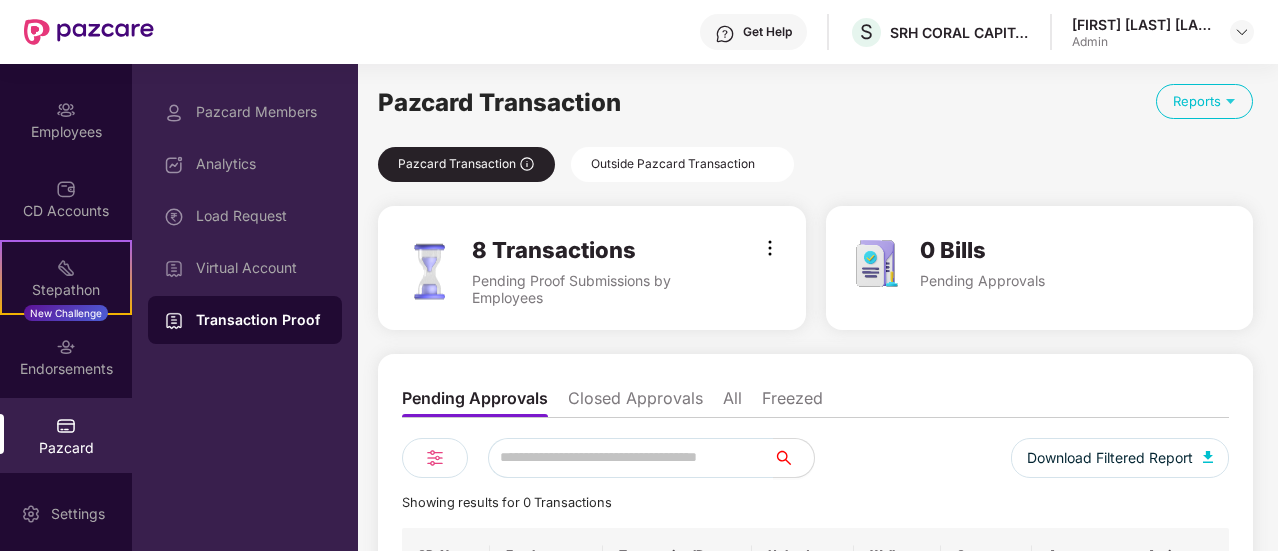 scroll, scrollTop: 0, scrollLeft: 0, axis: both 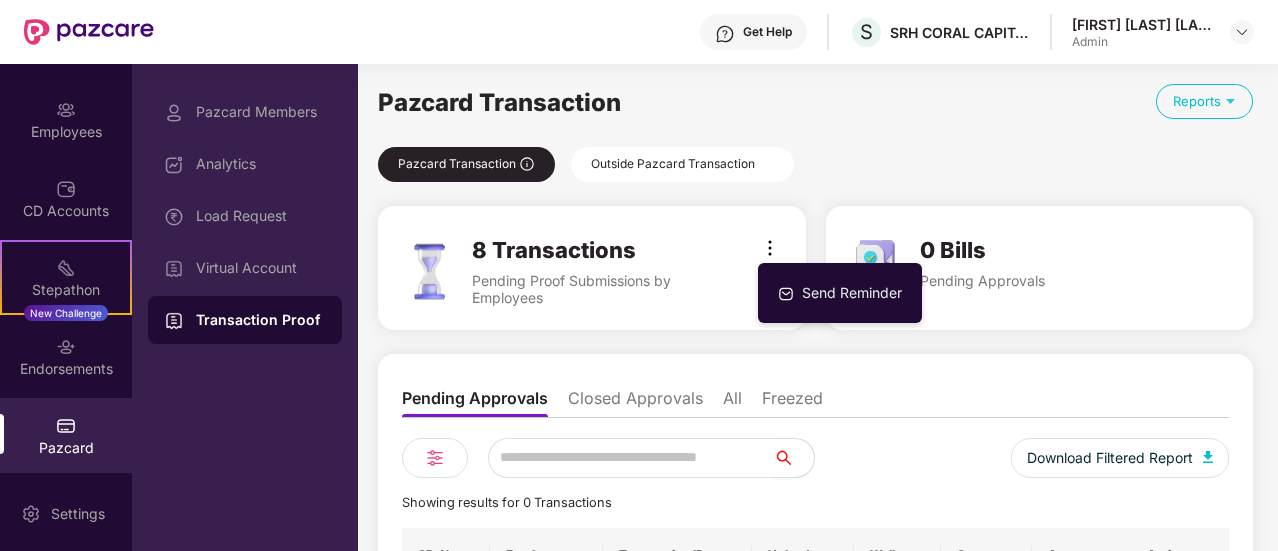 click on "8 Transactions Pending Proof Submissions by Employees" at bounding box center (595, 271) 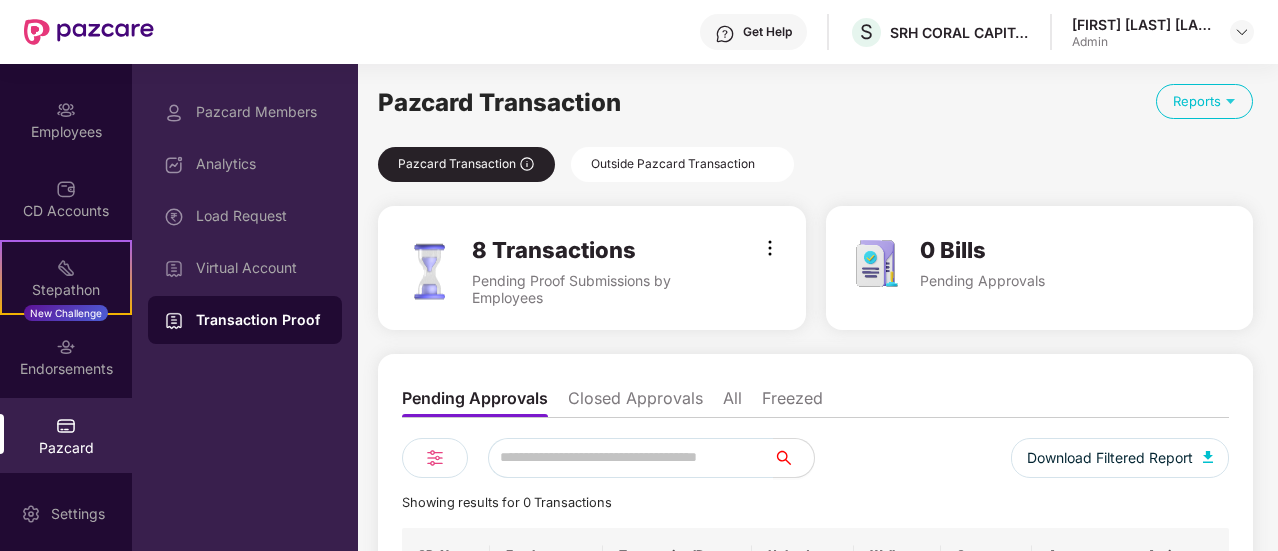 click on "8 Transactions" at bounding box center [595, 250] 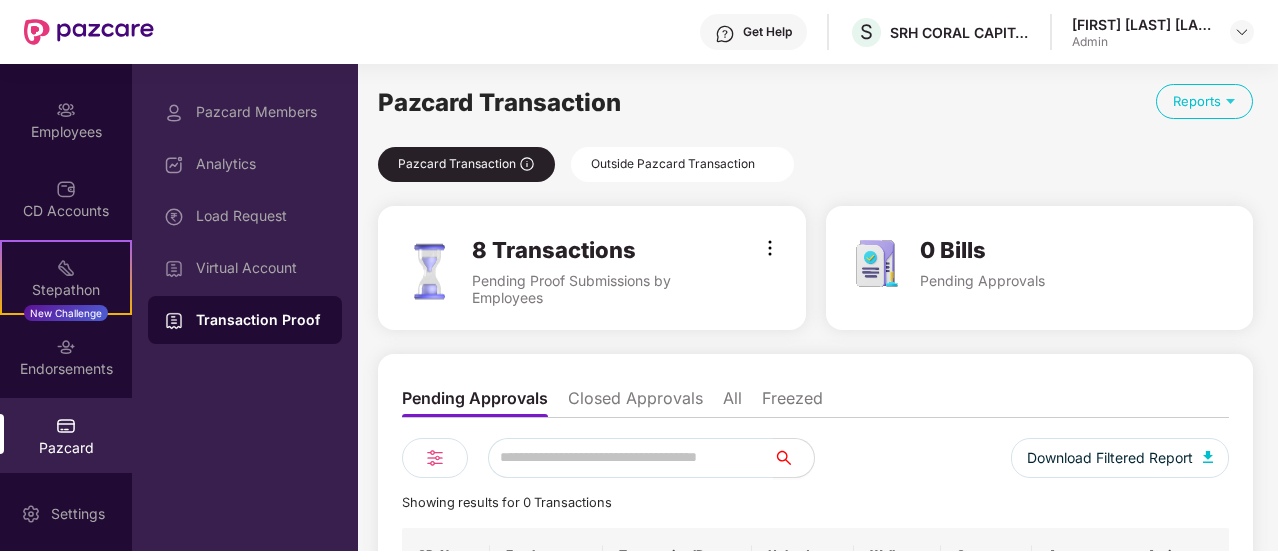 click on "Outside Pazcard Transaction" at bounding box center [682, 164] 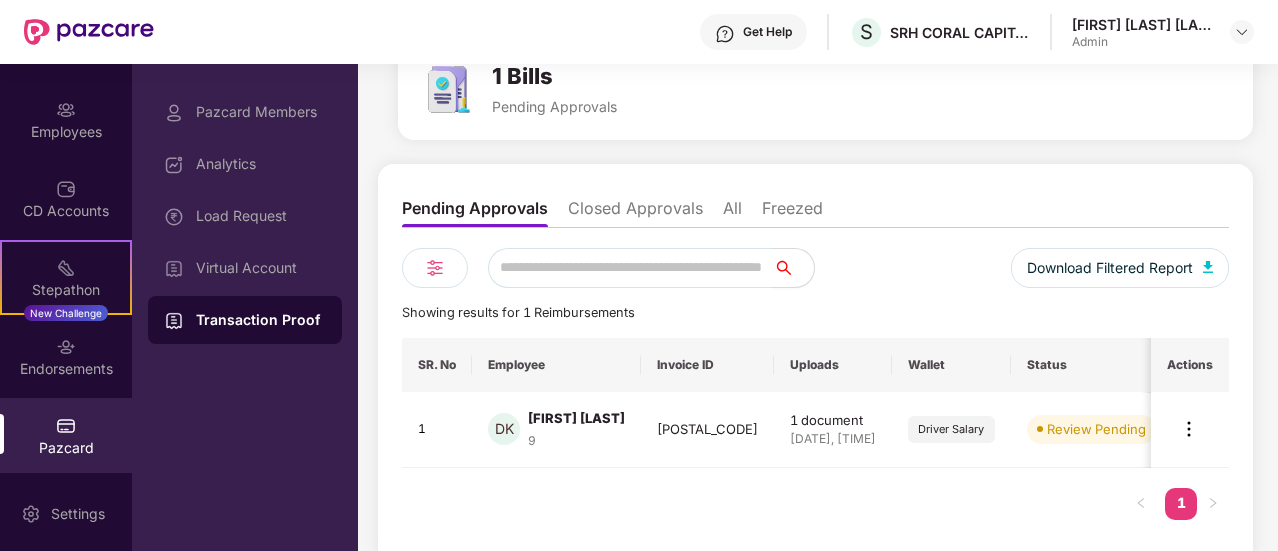 scroll, scrollTop: 186, scrollLeft: 0, axis: vertical 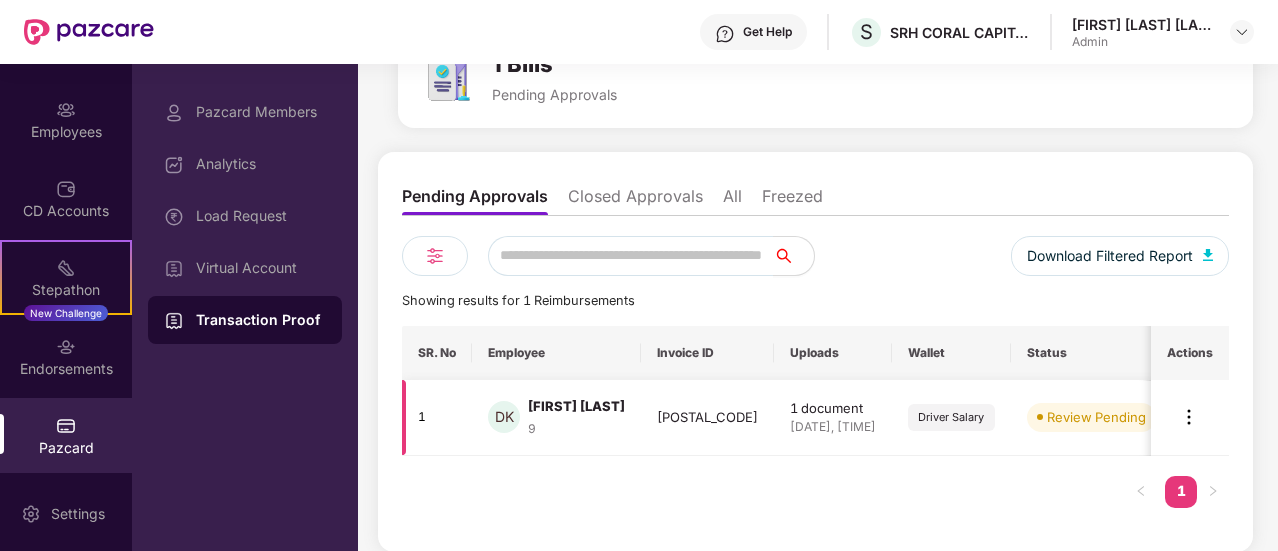 click at bounding box center (1189, 417) 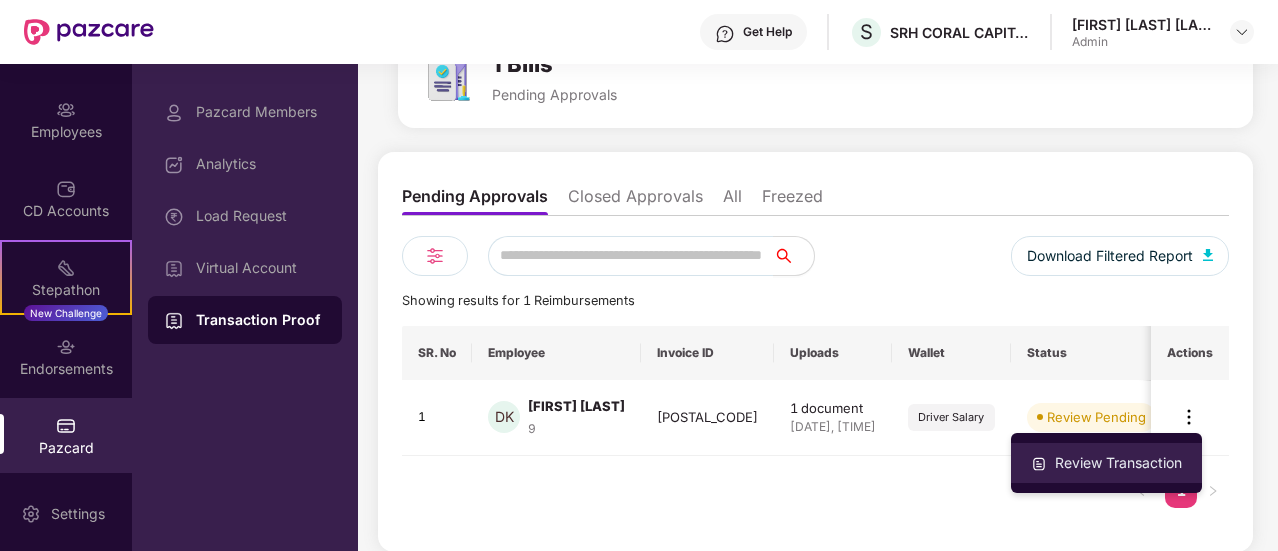 click on "Review Transaction" at bounding box center (1118, 463) 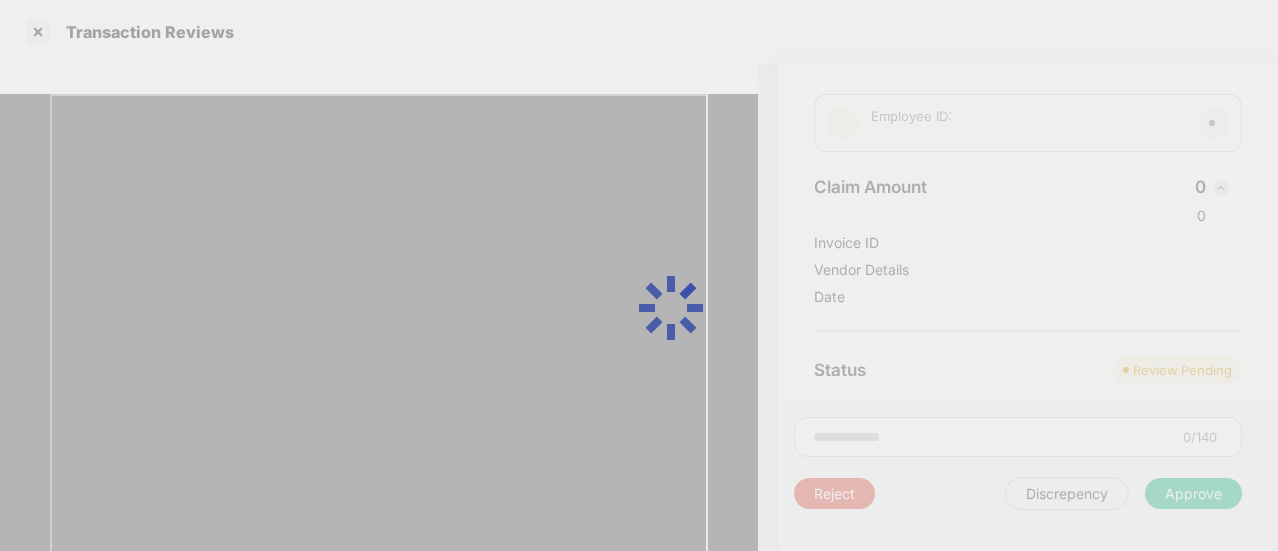 scroll, scrollTop: 0, scrollLeft: 0, axis: both 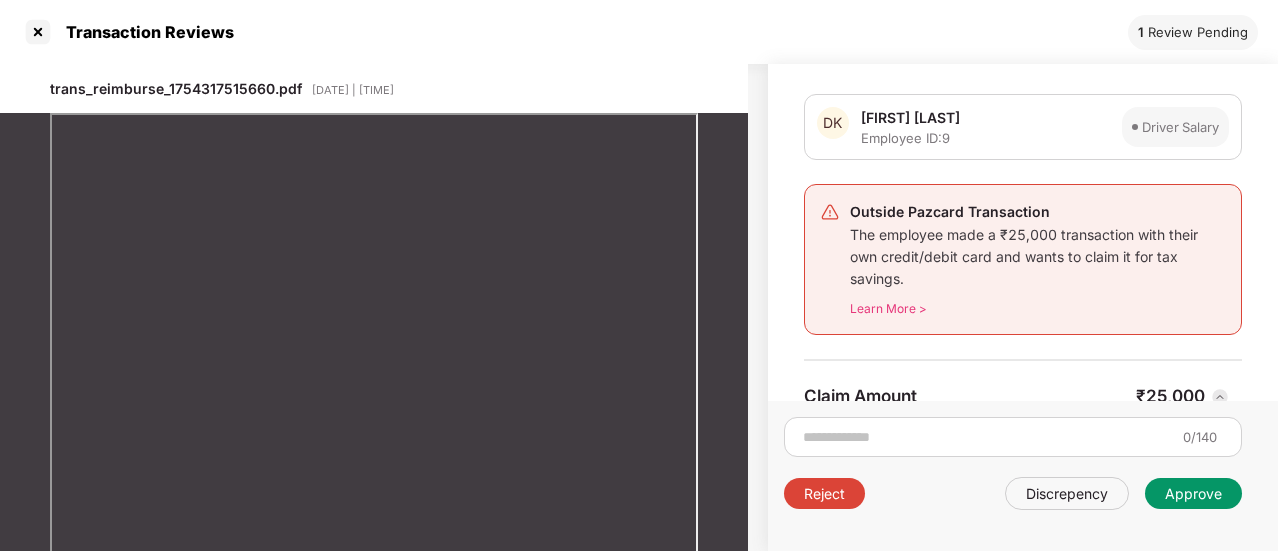click on "Approve" at bounding box center (1193, 493) 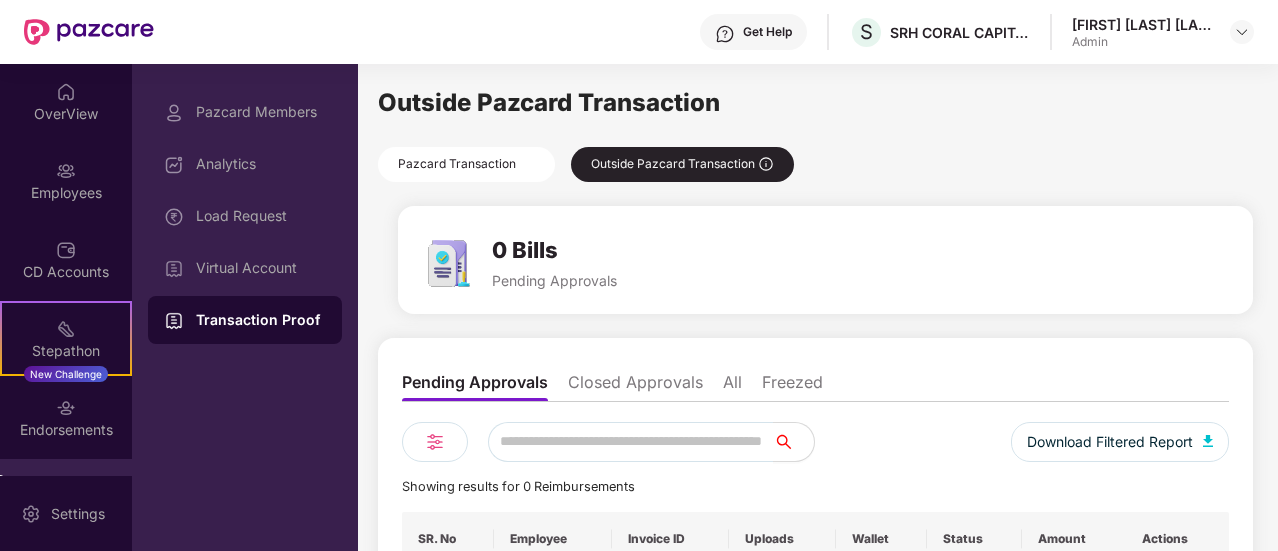 scroll, scrollTop: 205, scrollLeft: 0, axis: vertical 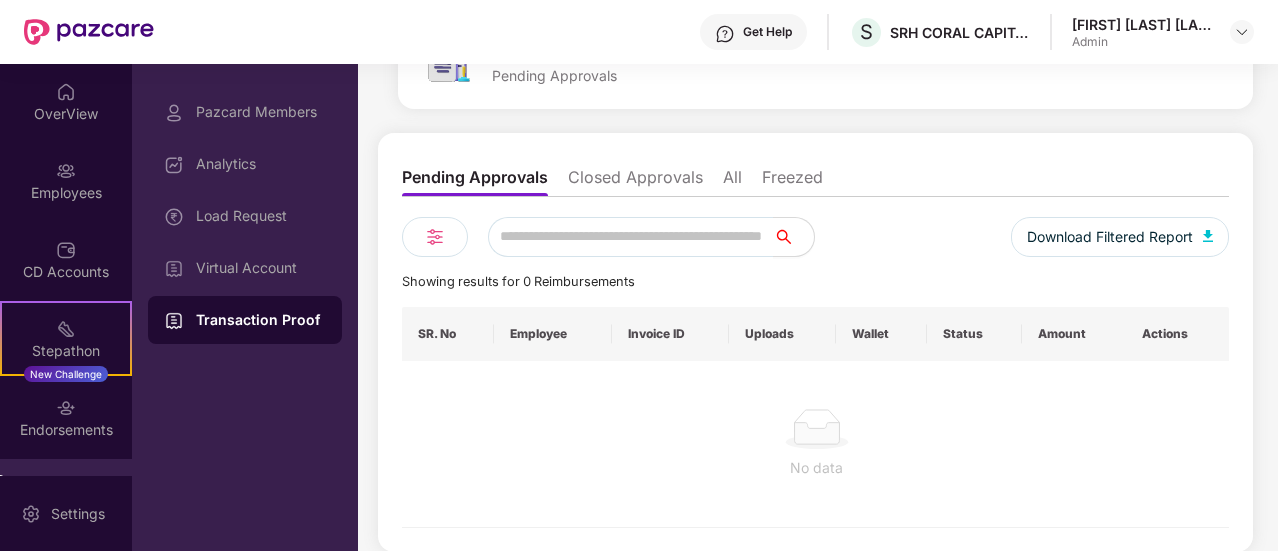 click on "Closed Approvals" at bounding box center (635, 181) 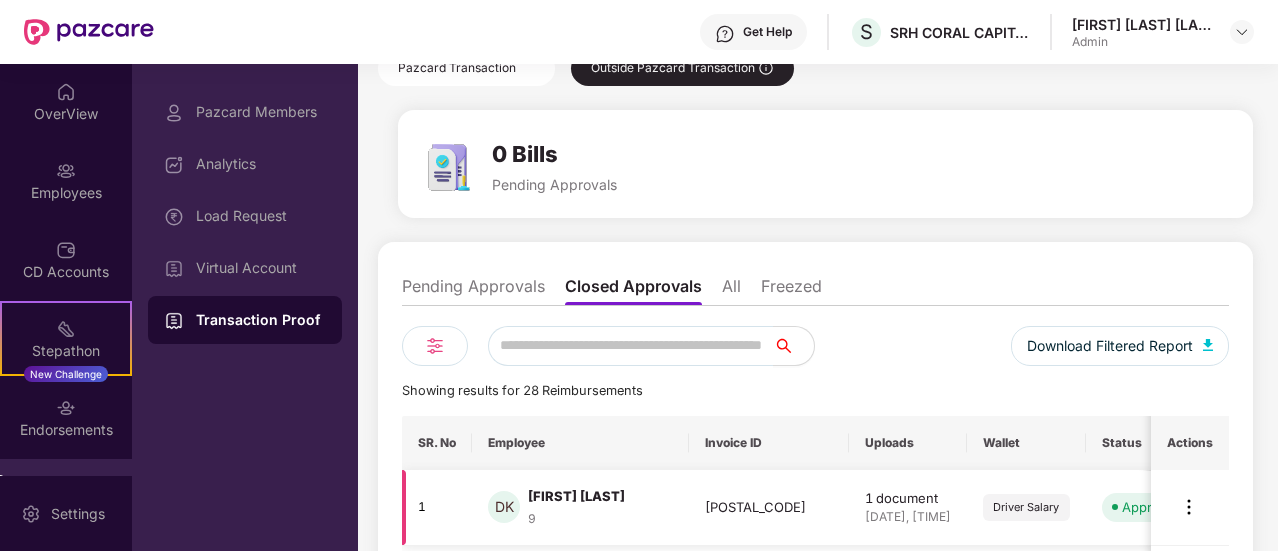 scroll, scrollTop: 0, scrollLeft: 0, axis: both 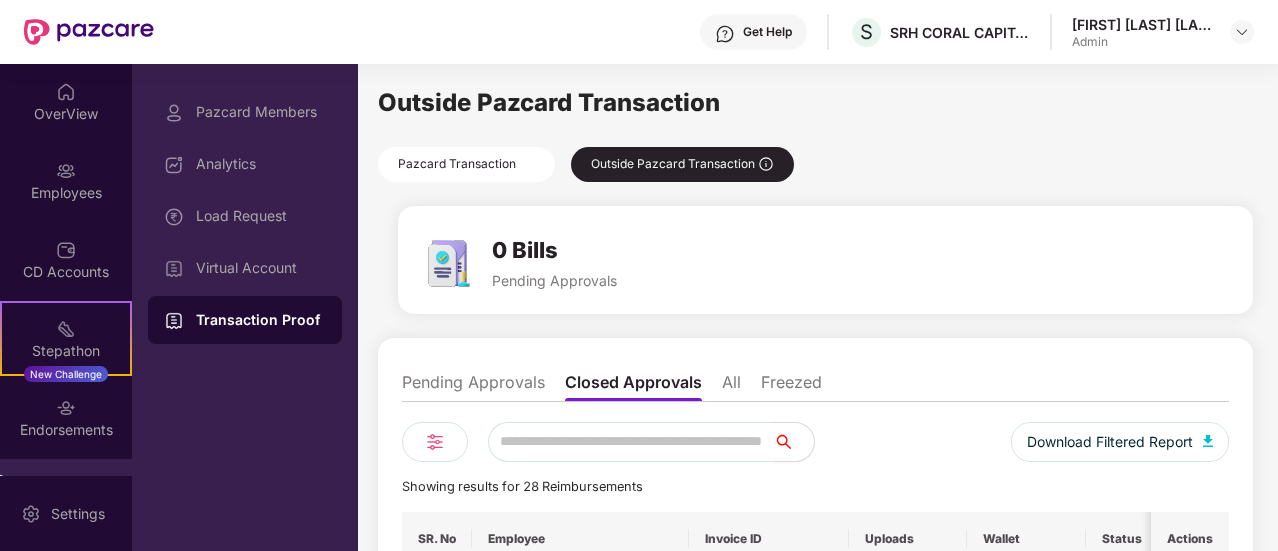 click on "All" at bounding box center [731, 386] 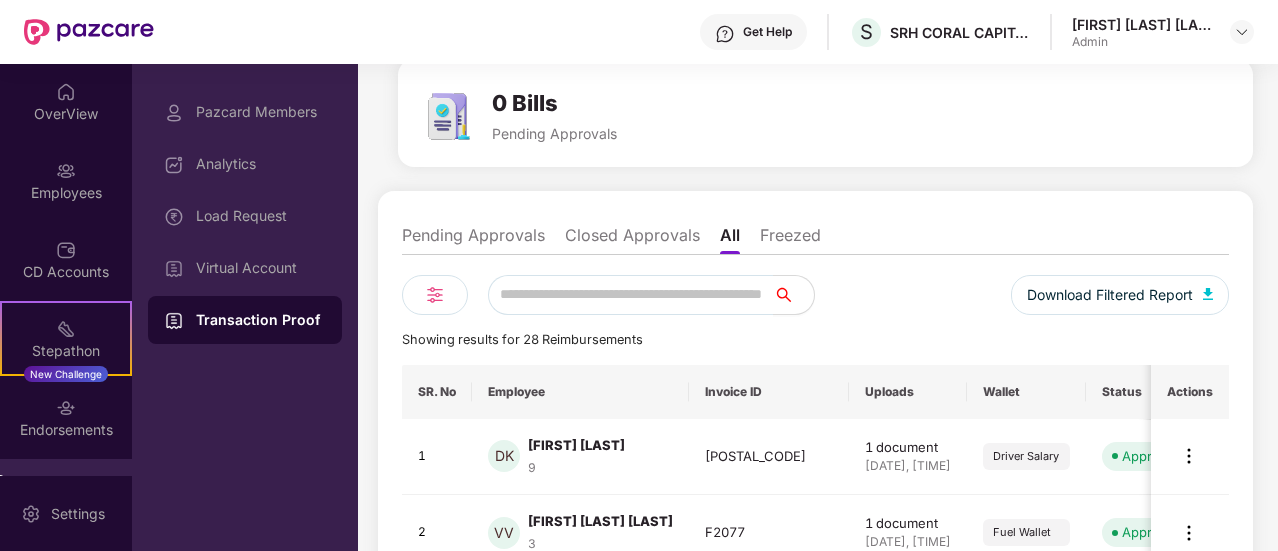 scroll, scrollTop: 0, scrollLeft: 0, axis: both 